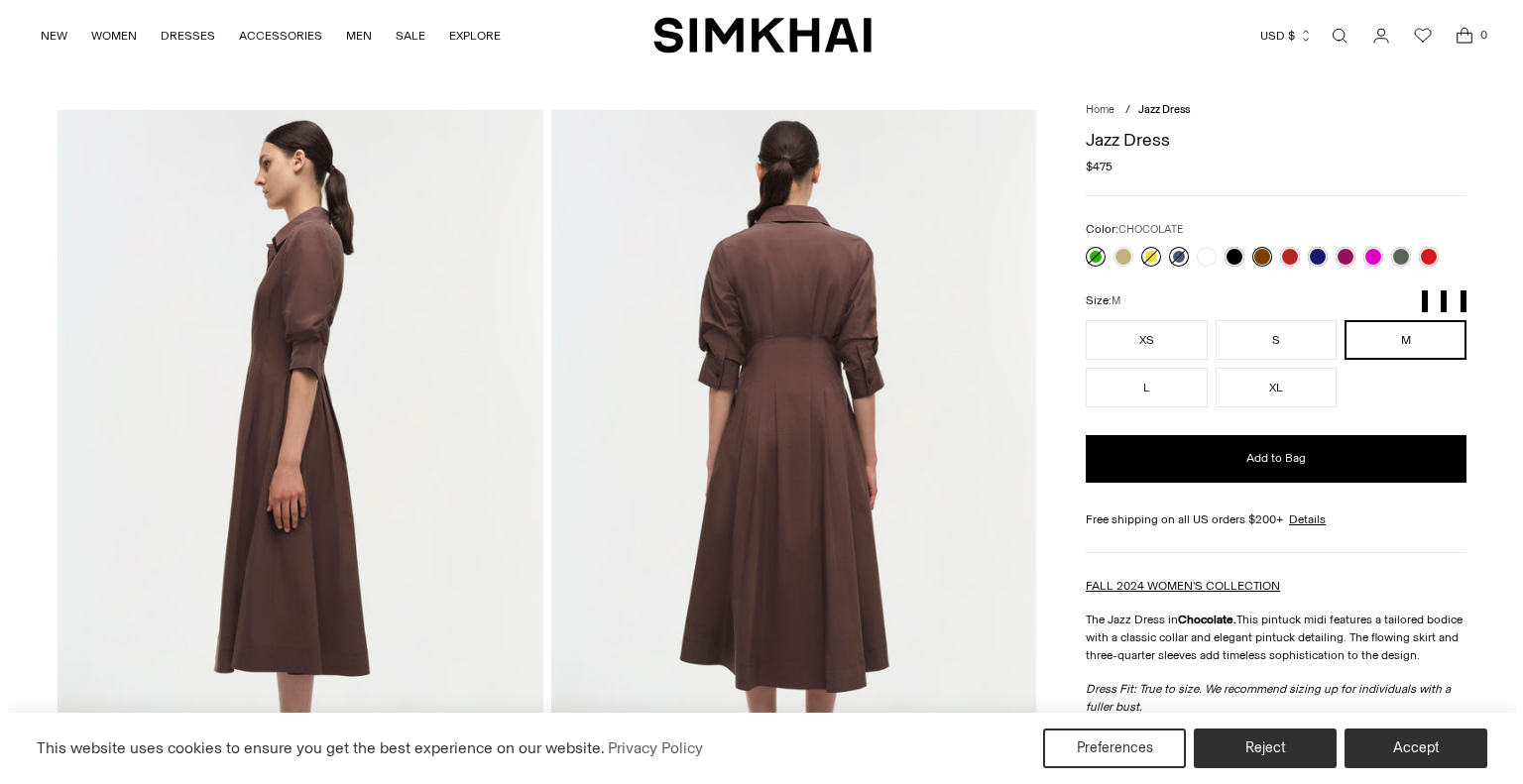scroll, scrollTop: 0, scrollLeft: 0, axis: both 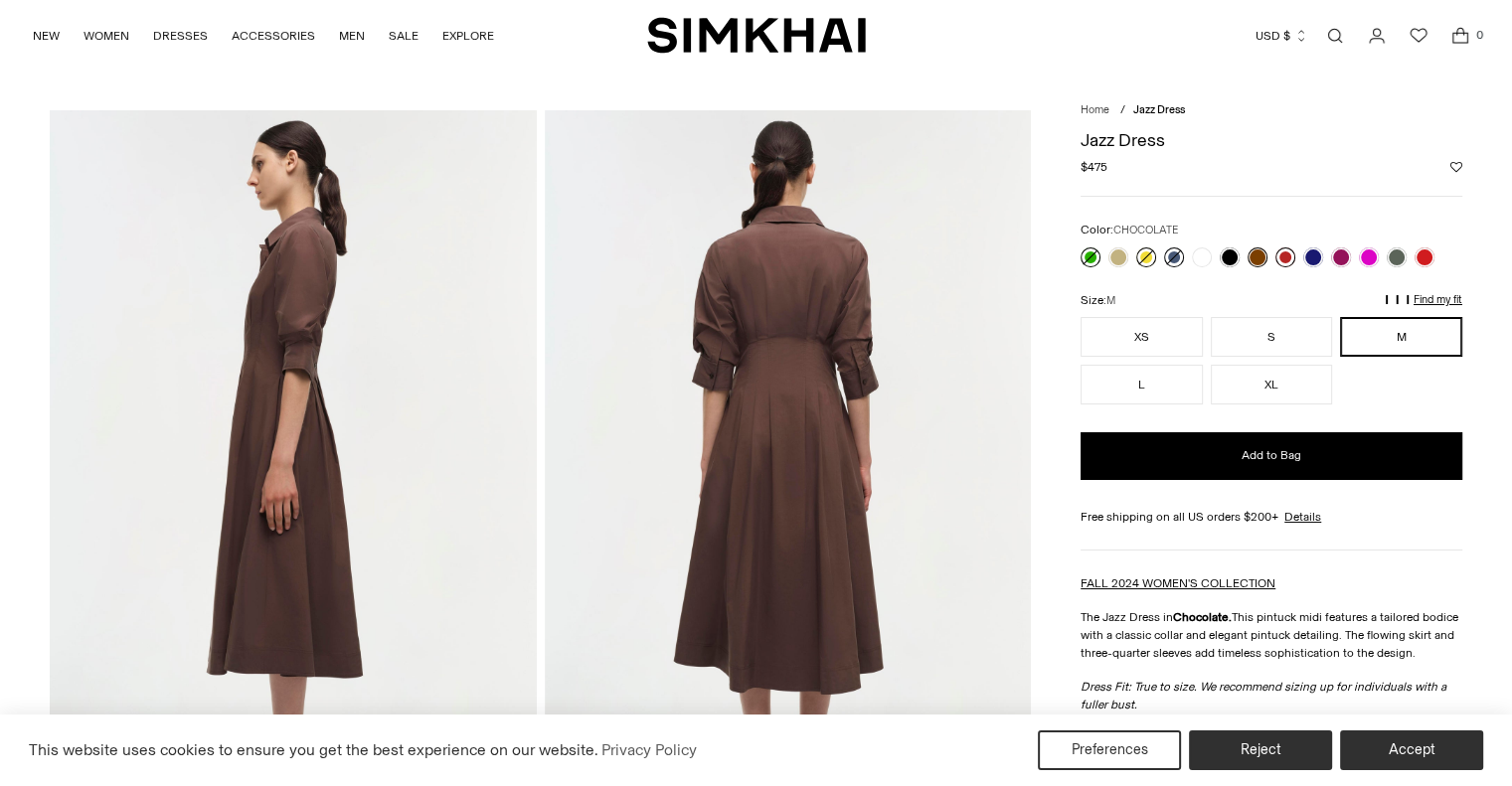 click at bounding box center (1285, 257) 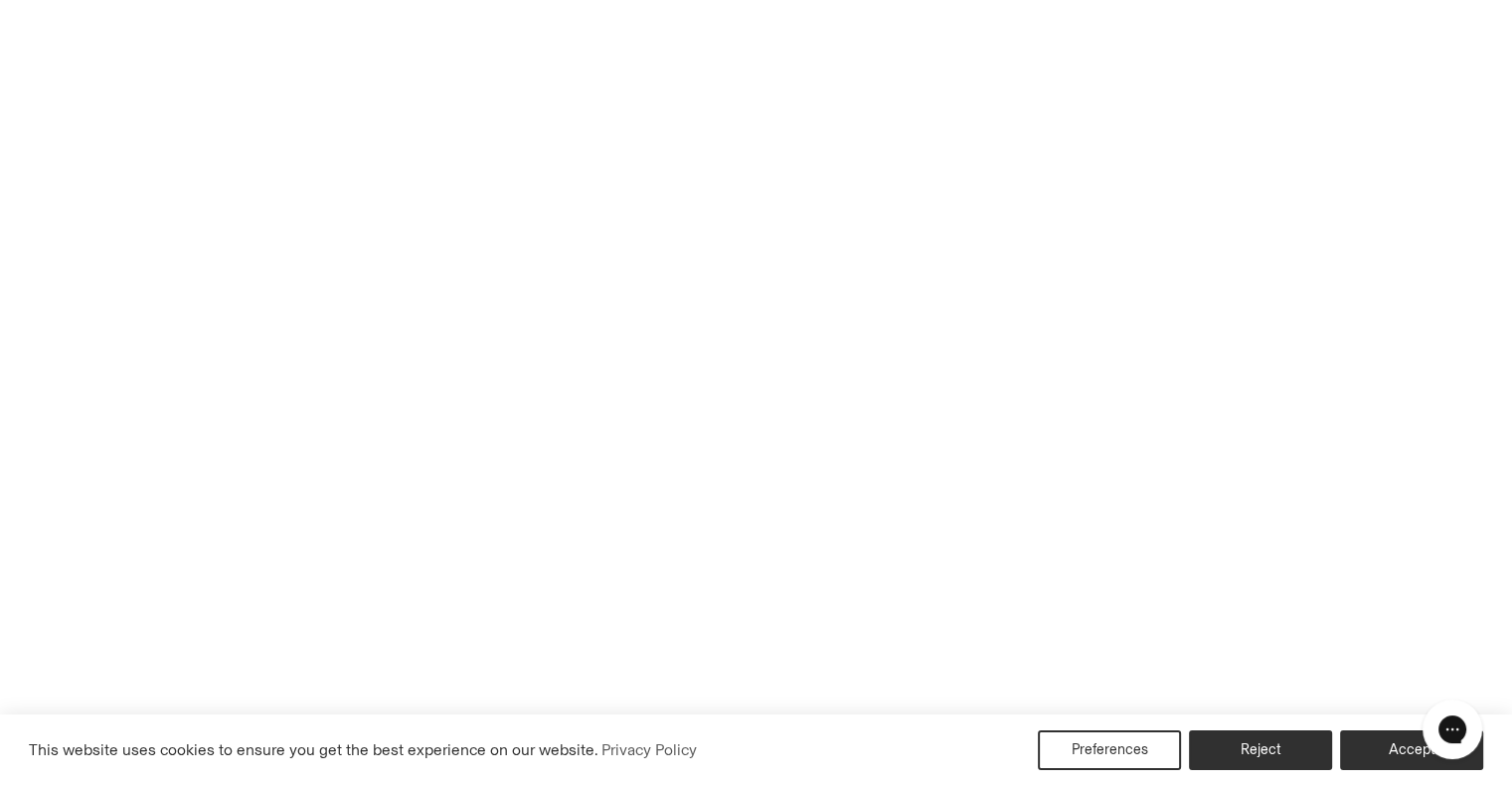 scroll, scrollTop: 0, scrollLeft: 0, axis: both 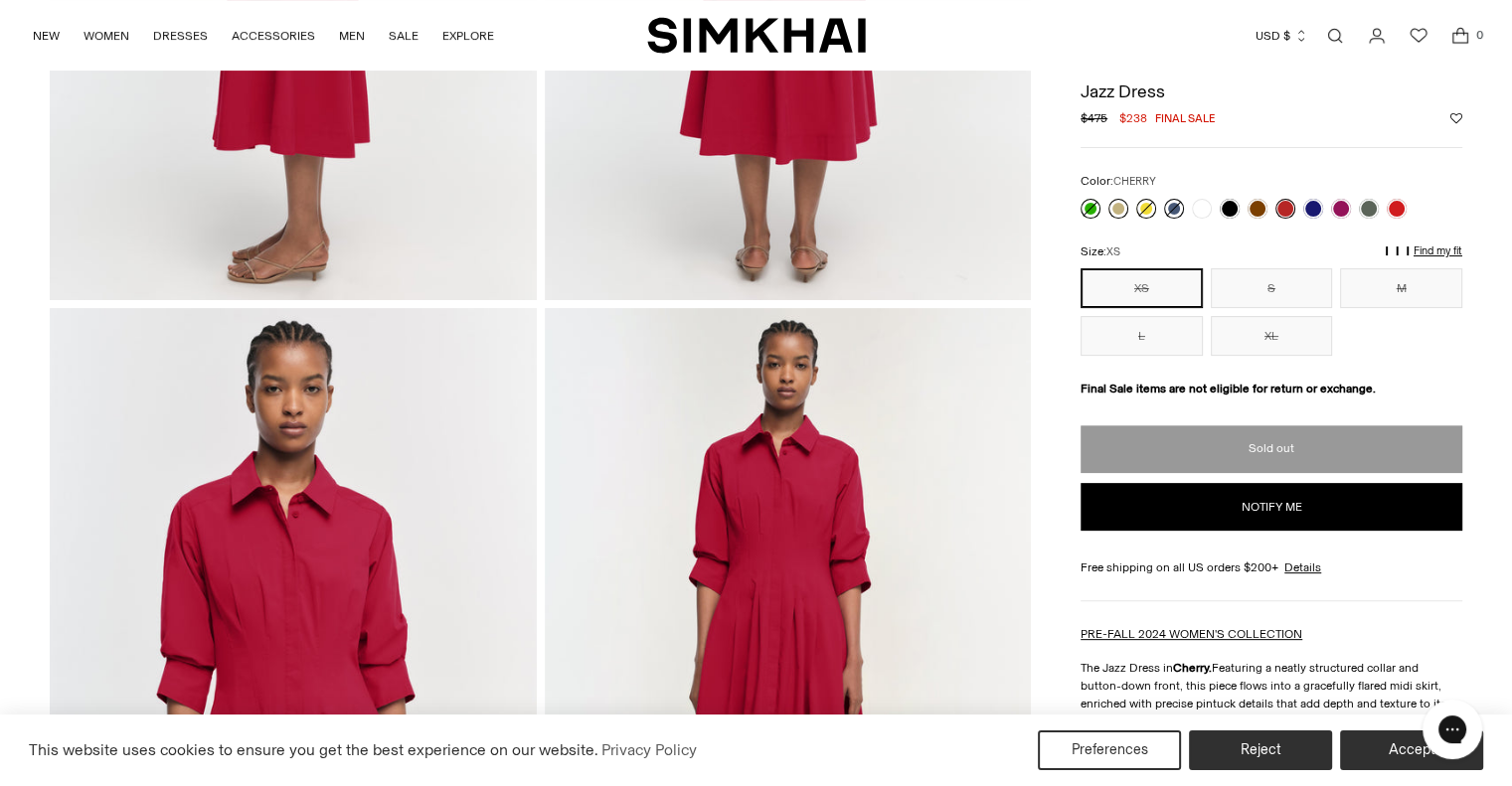 click at bounding box center (1118, 209) 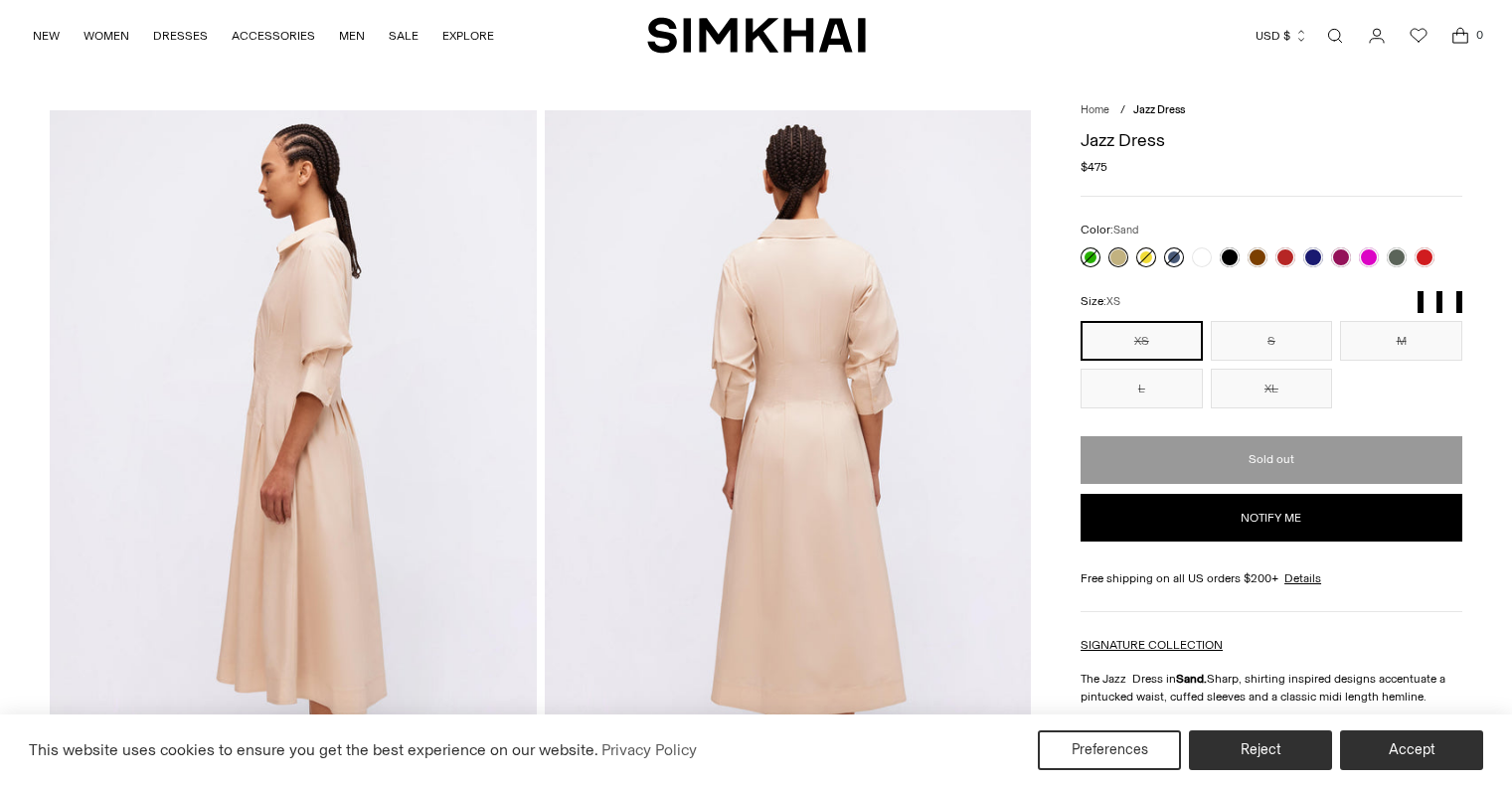 scroll, scrollTop: 0, scrollLeft: 0, axis: both 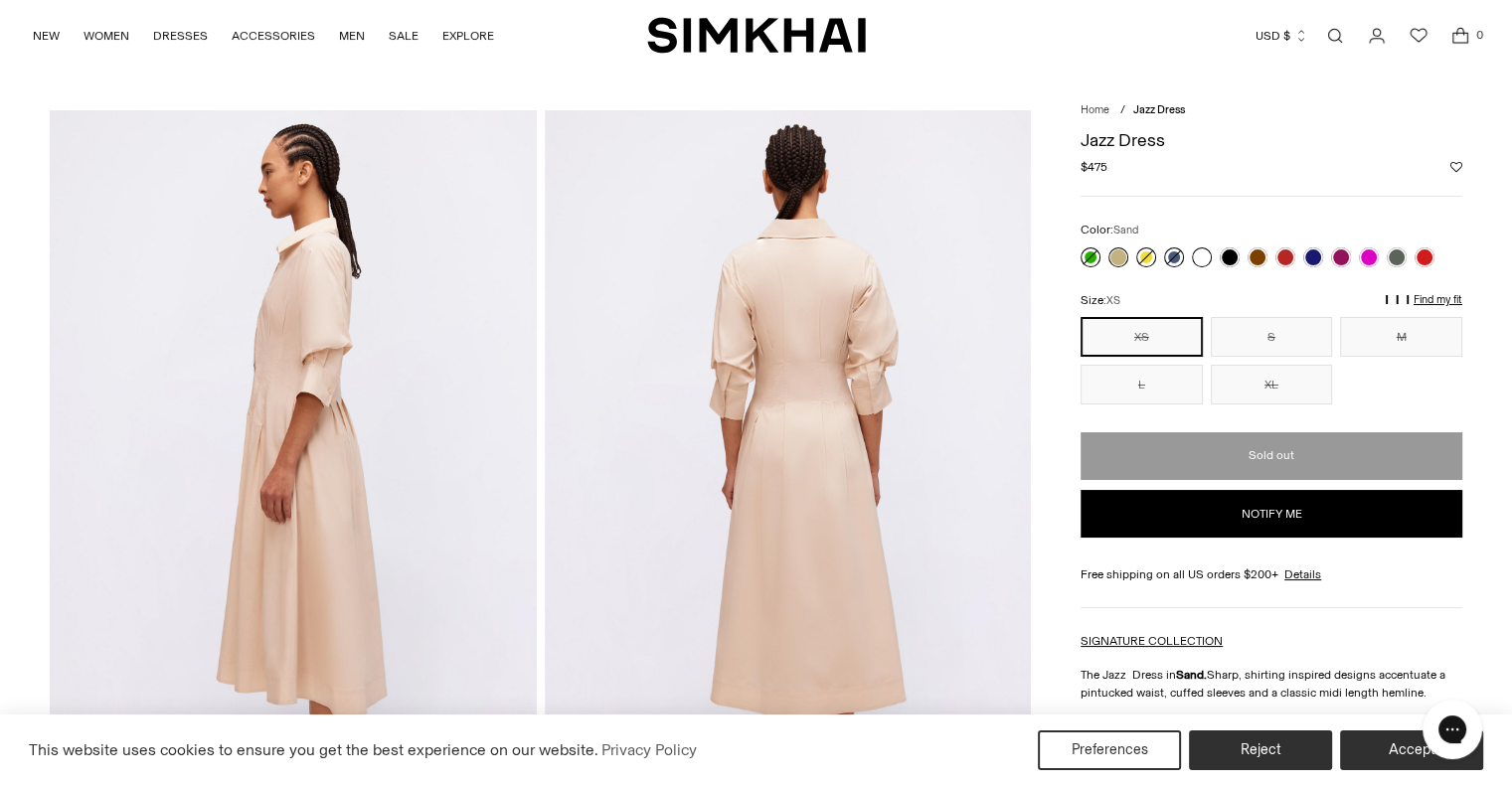 click at bounding box center (1202, 257) 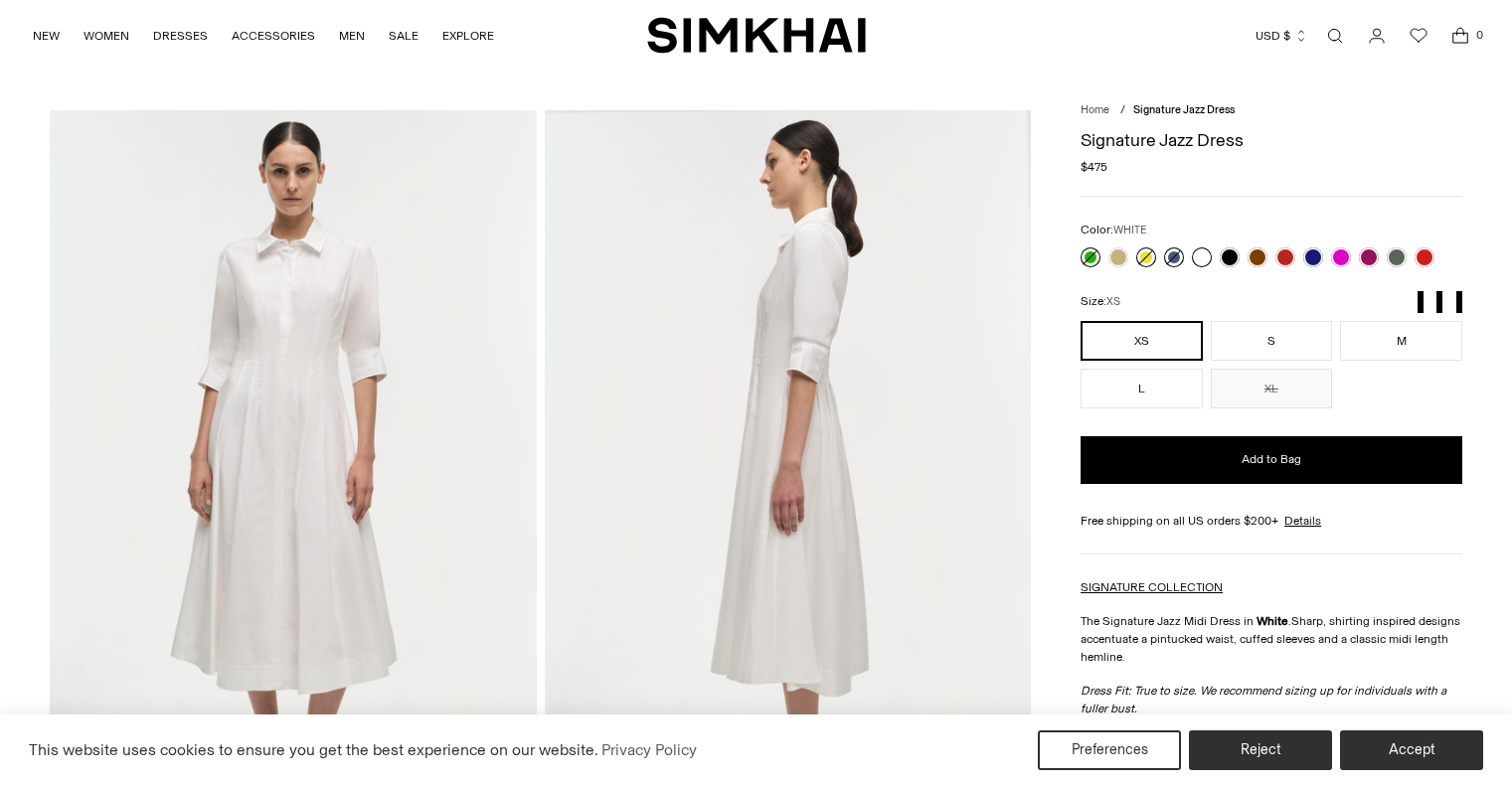 scroll, scrollTop: 0, scrollLeft: 0, axis: both 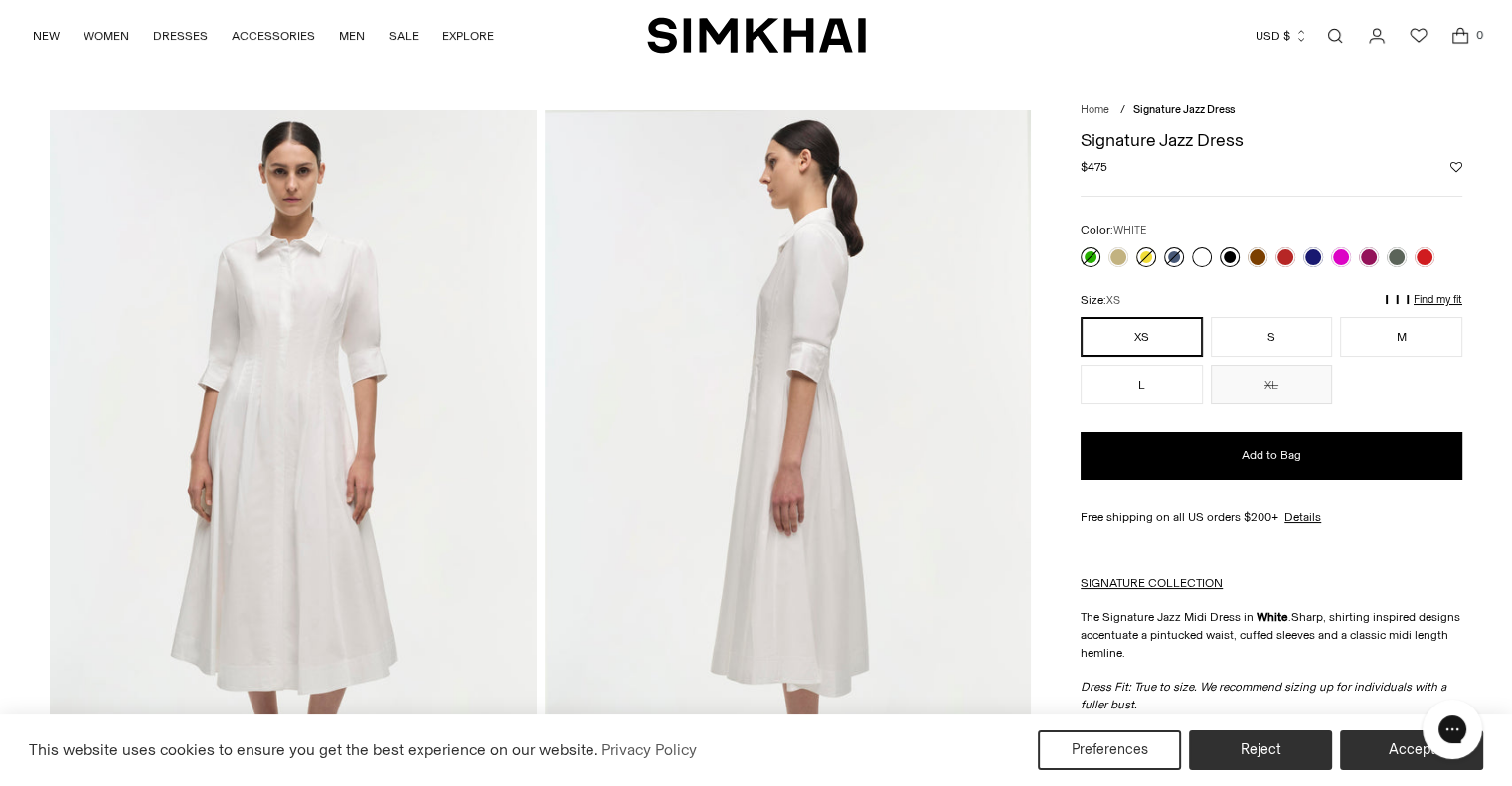 click at bounding box center [1230, 257] 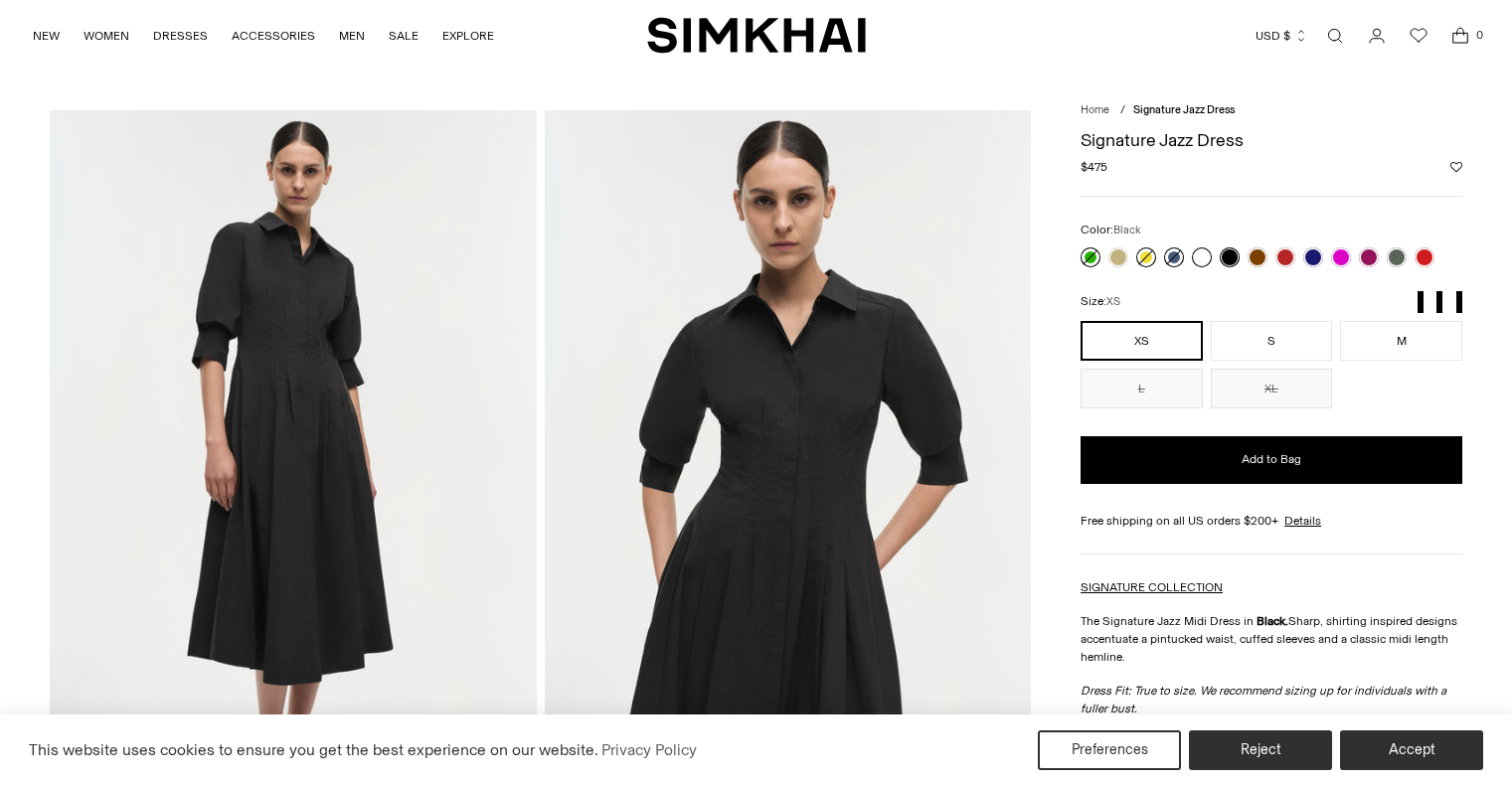 scroll, scrollTop: 0, scrollLeft: 0, axis: both 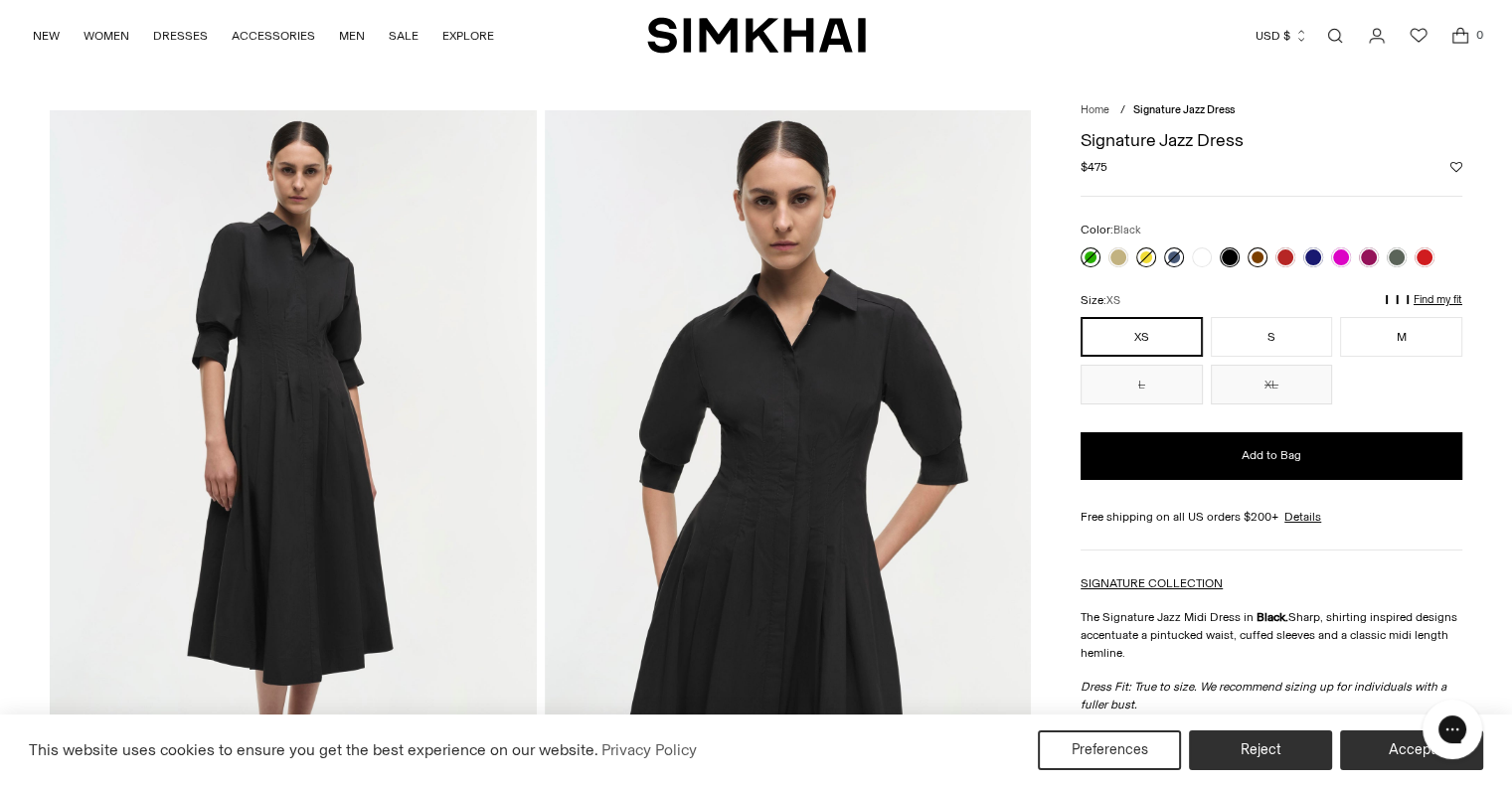 click at bounding box center (1258, 257) 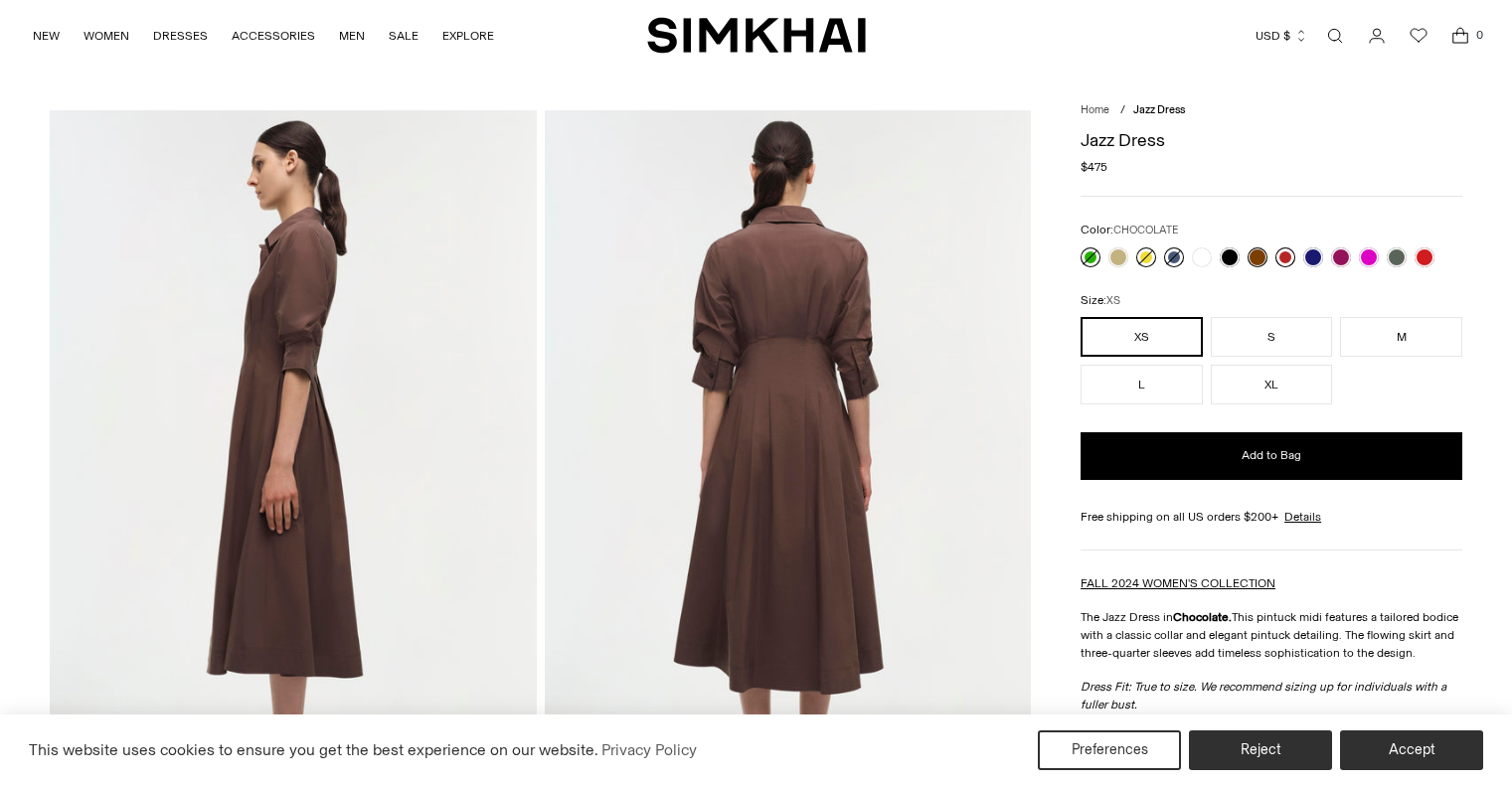 scroll, scrollTop: 0, scrollLeft: 0, axis: both 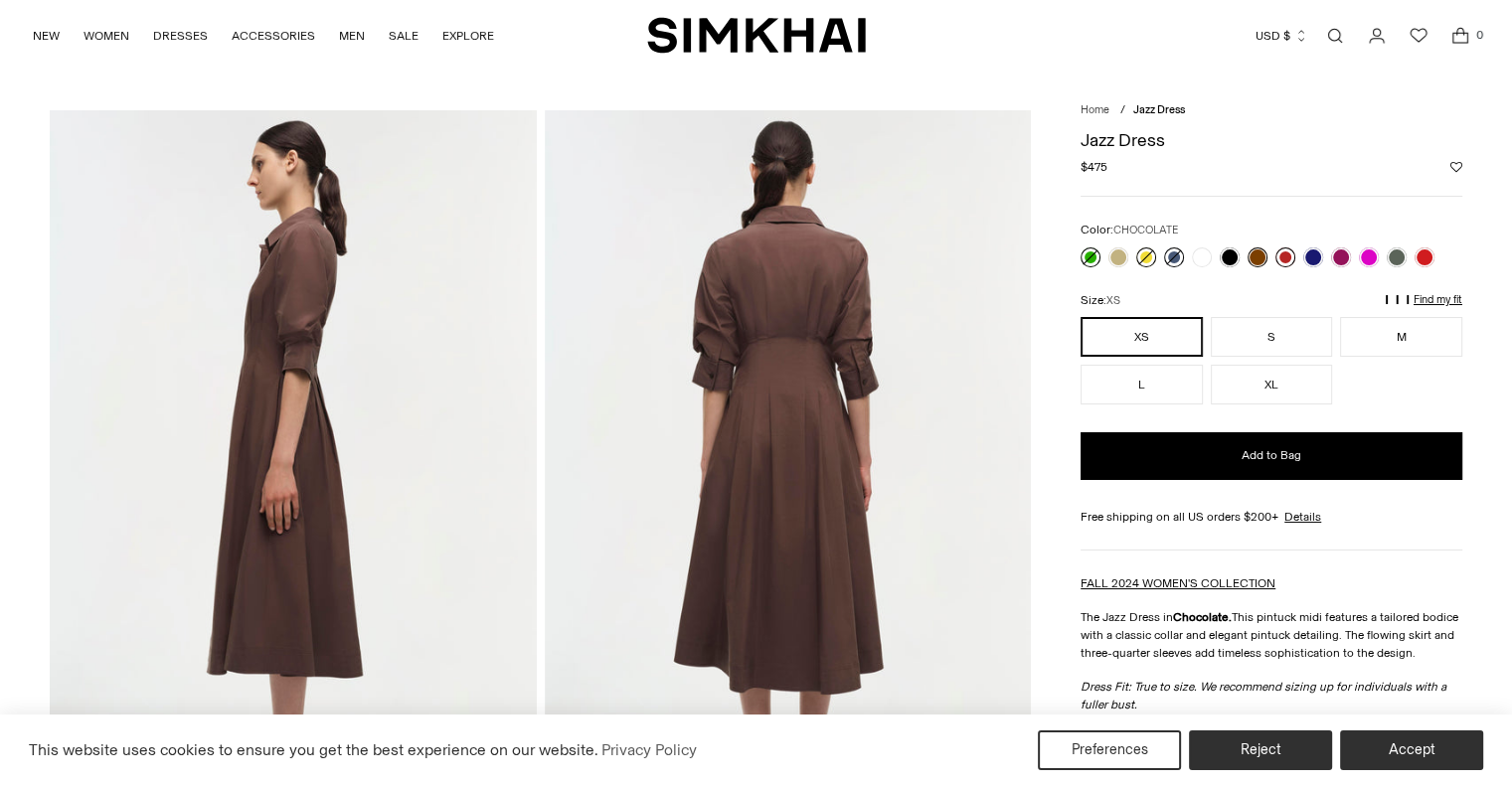 click at bounding box center (1285, 257) 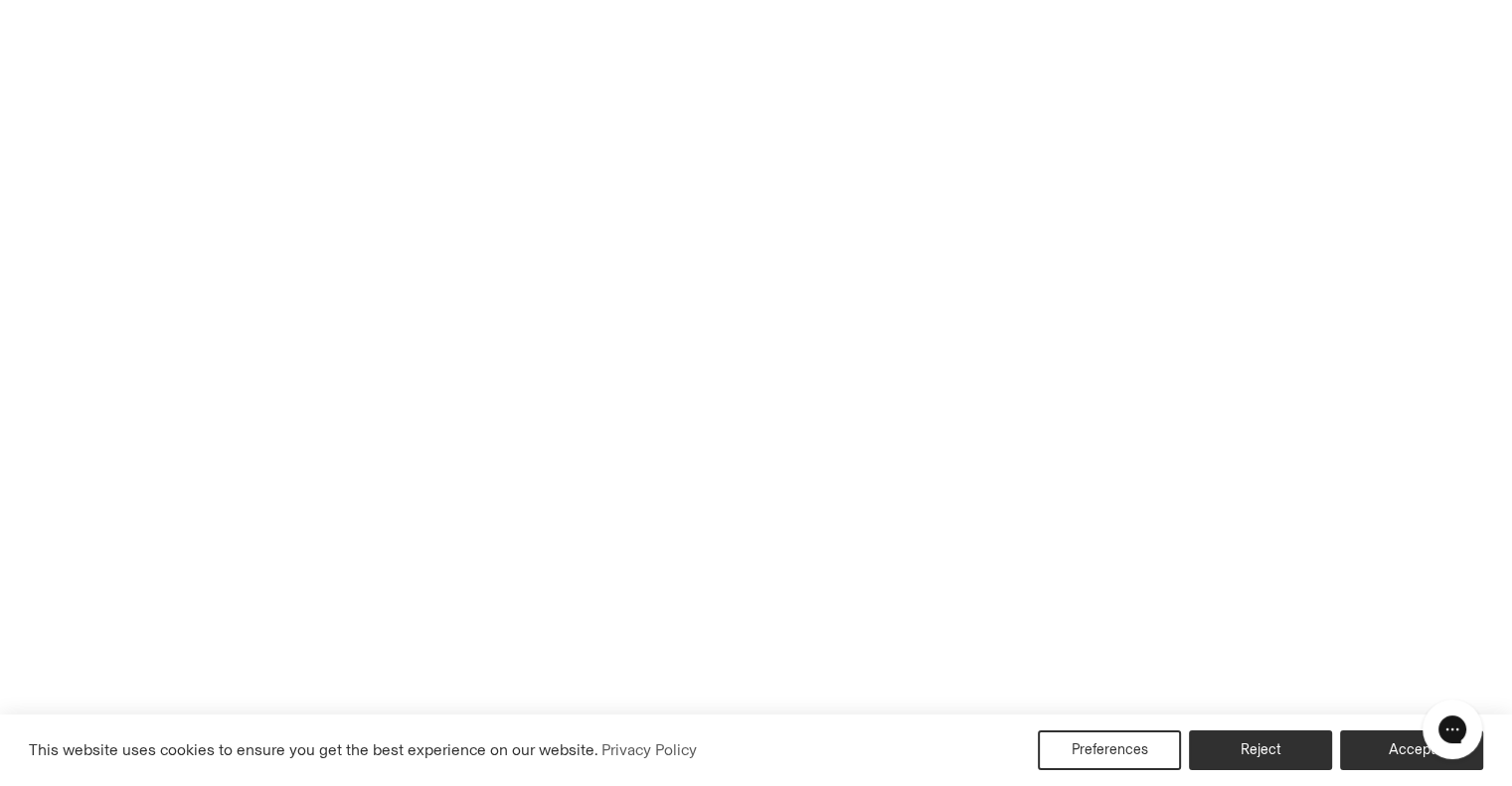 scroll, scrollTop: 0, scrollLeft: 0, axis: both 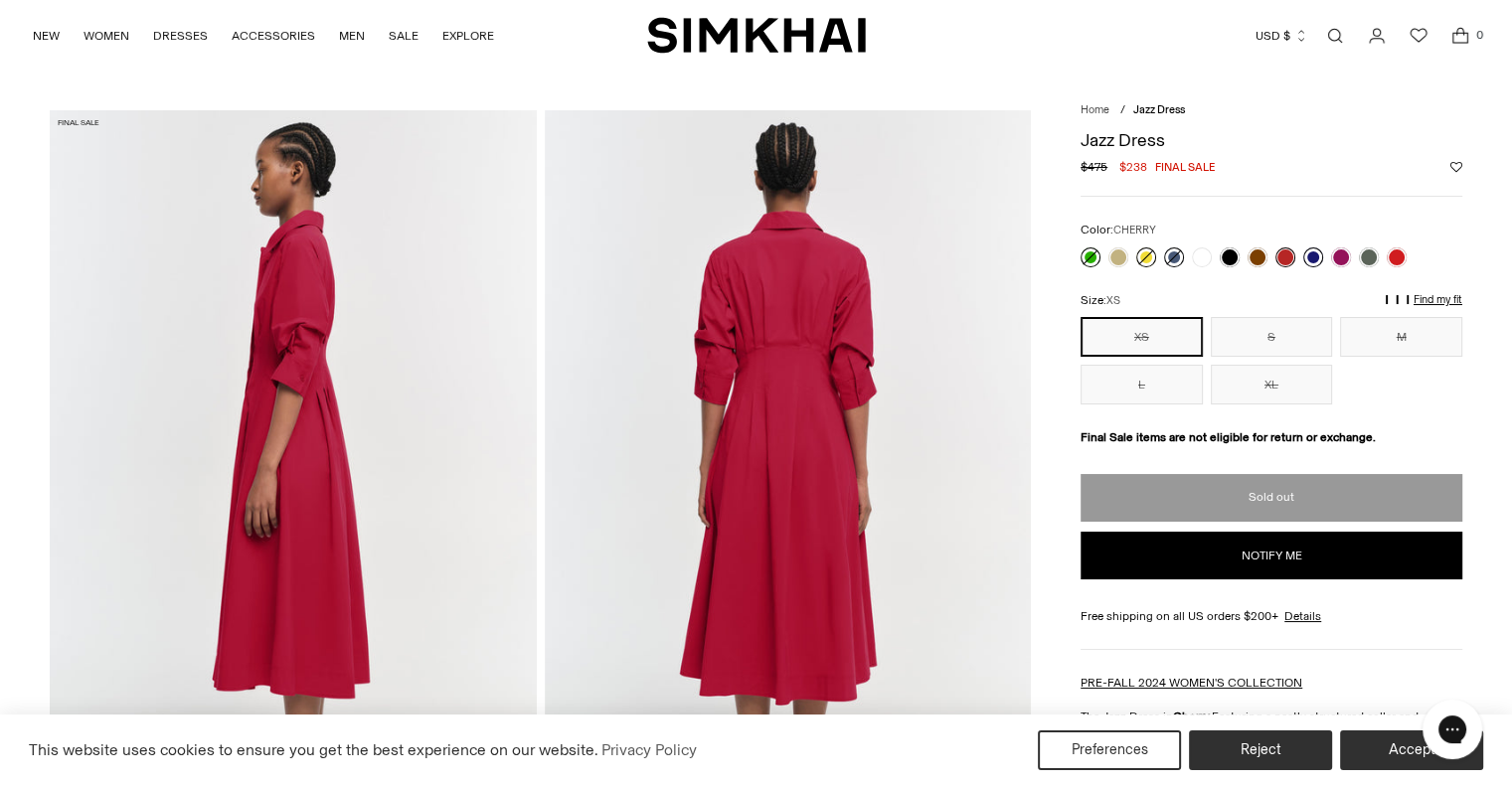 click at bounding box center [1313, 257] 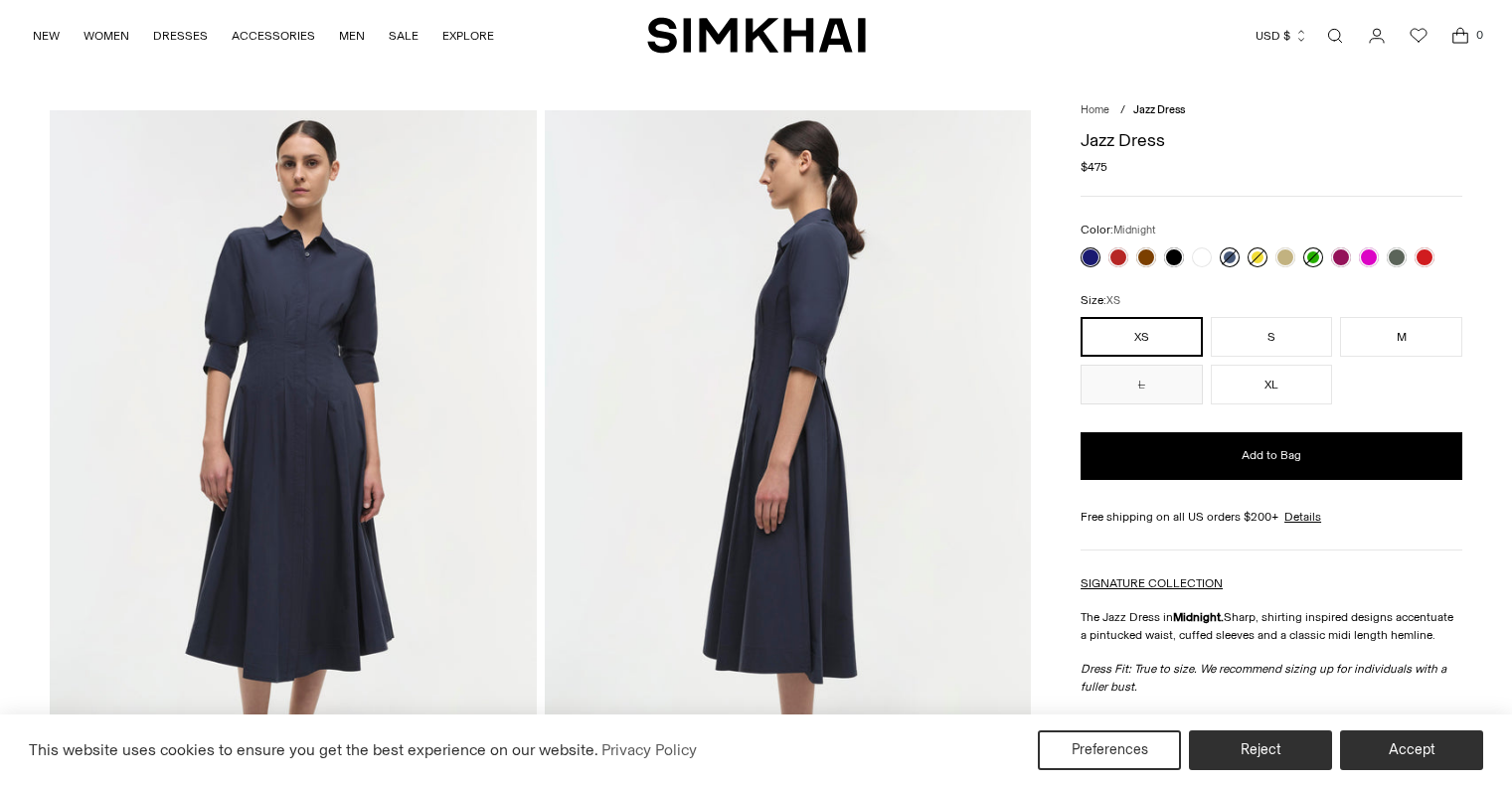 scroll, scrollTop: 0, scrollLeft: 0, axis: both 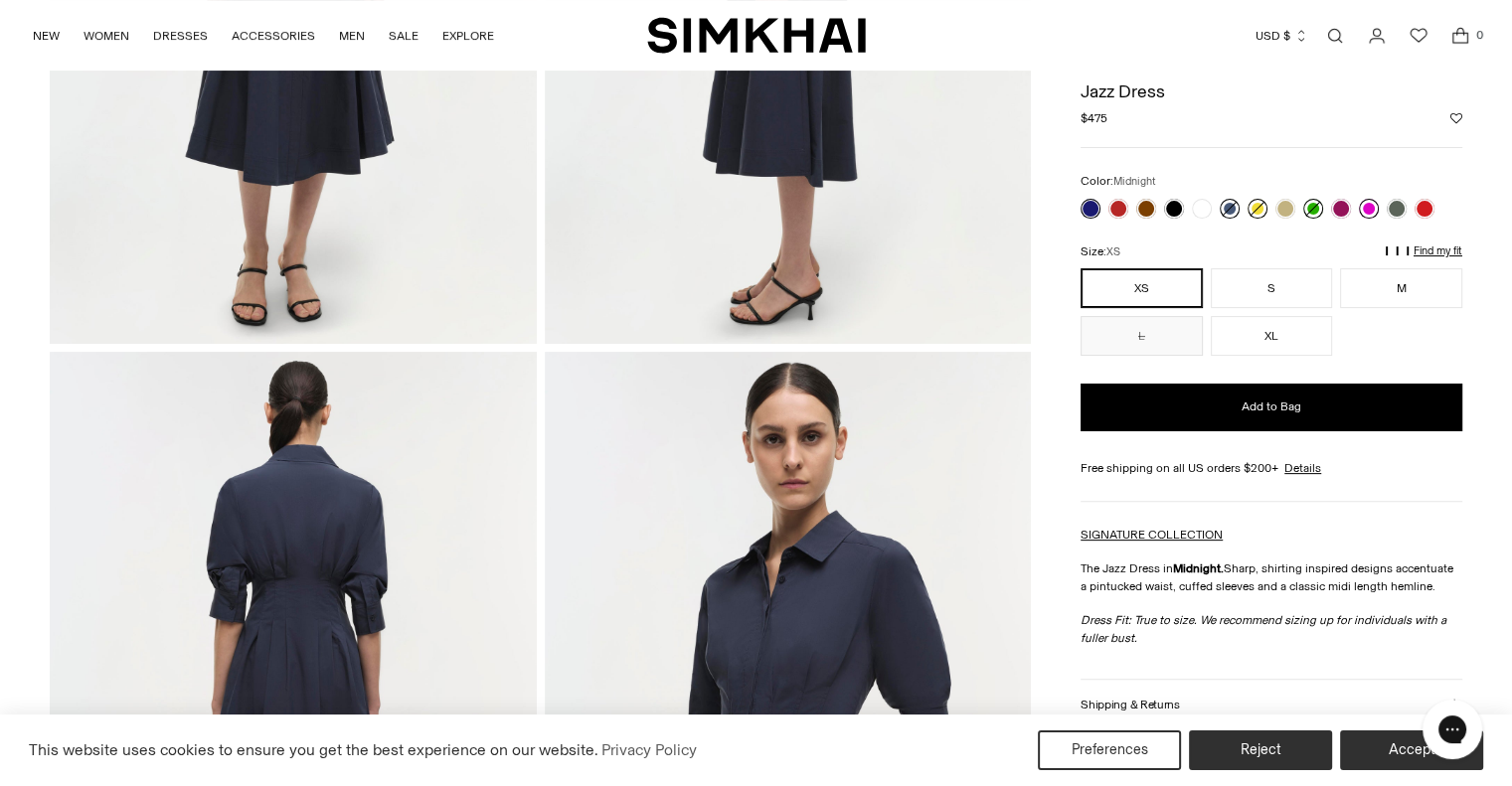 click at bounding box center [1369, 209] 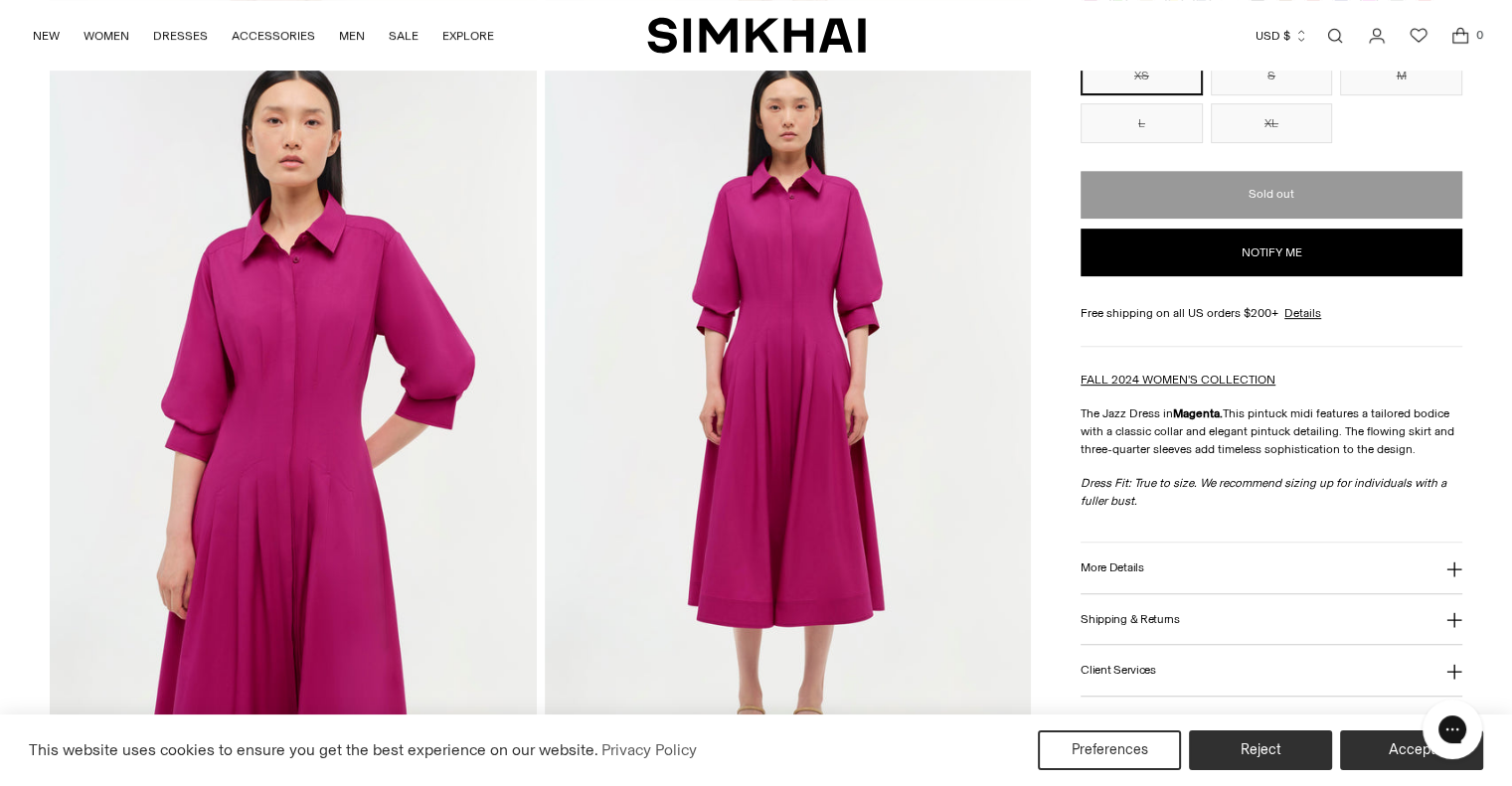 scroll, scrollTop: 0, scrollLeft: 0, axis: both 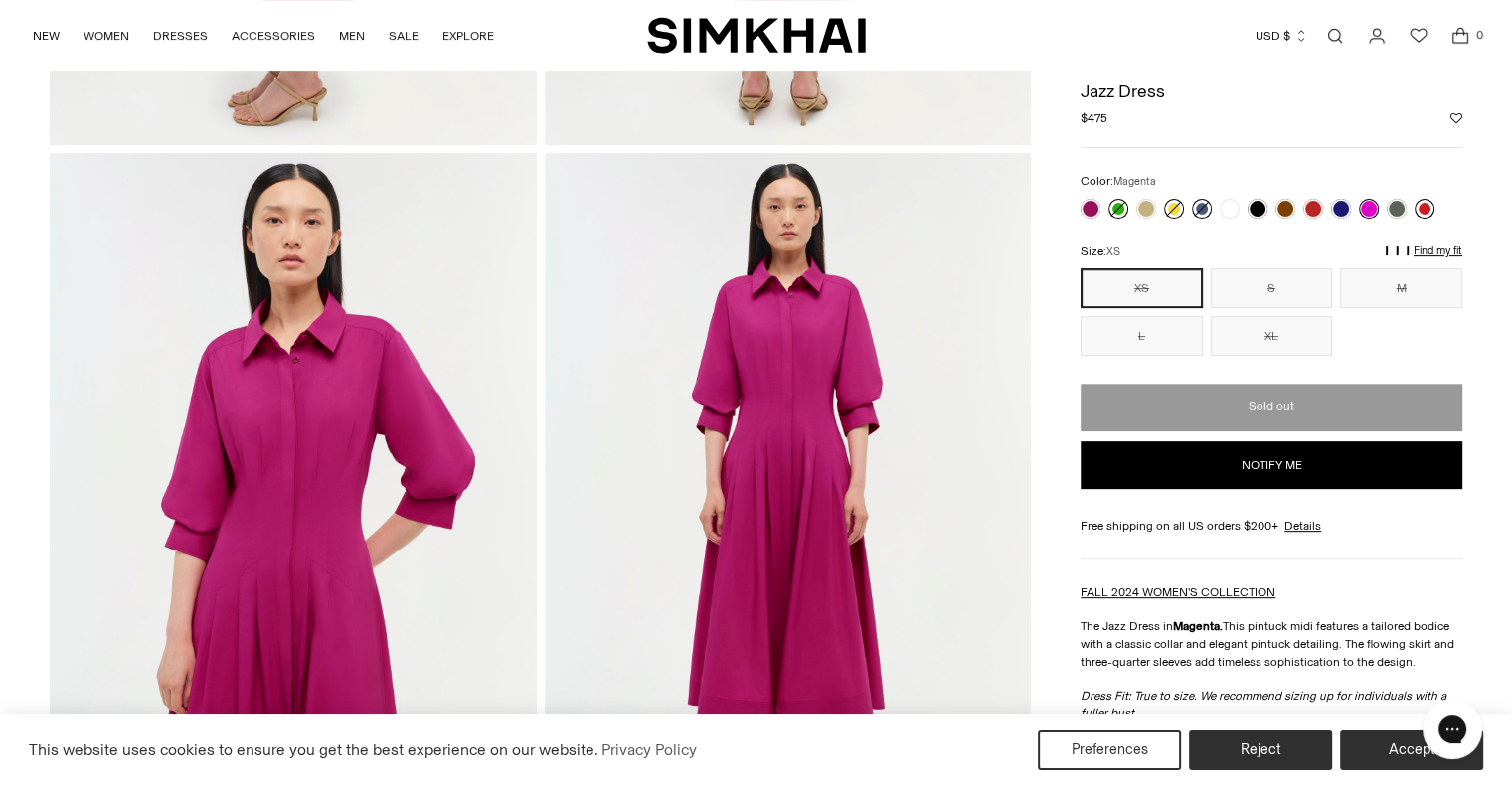click at bounding box center [1425, 209] 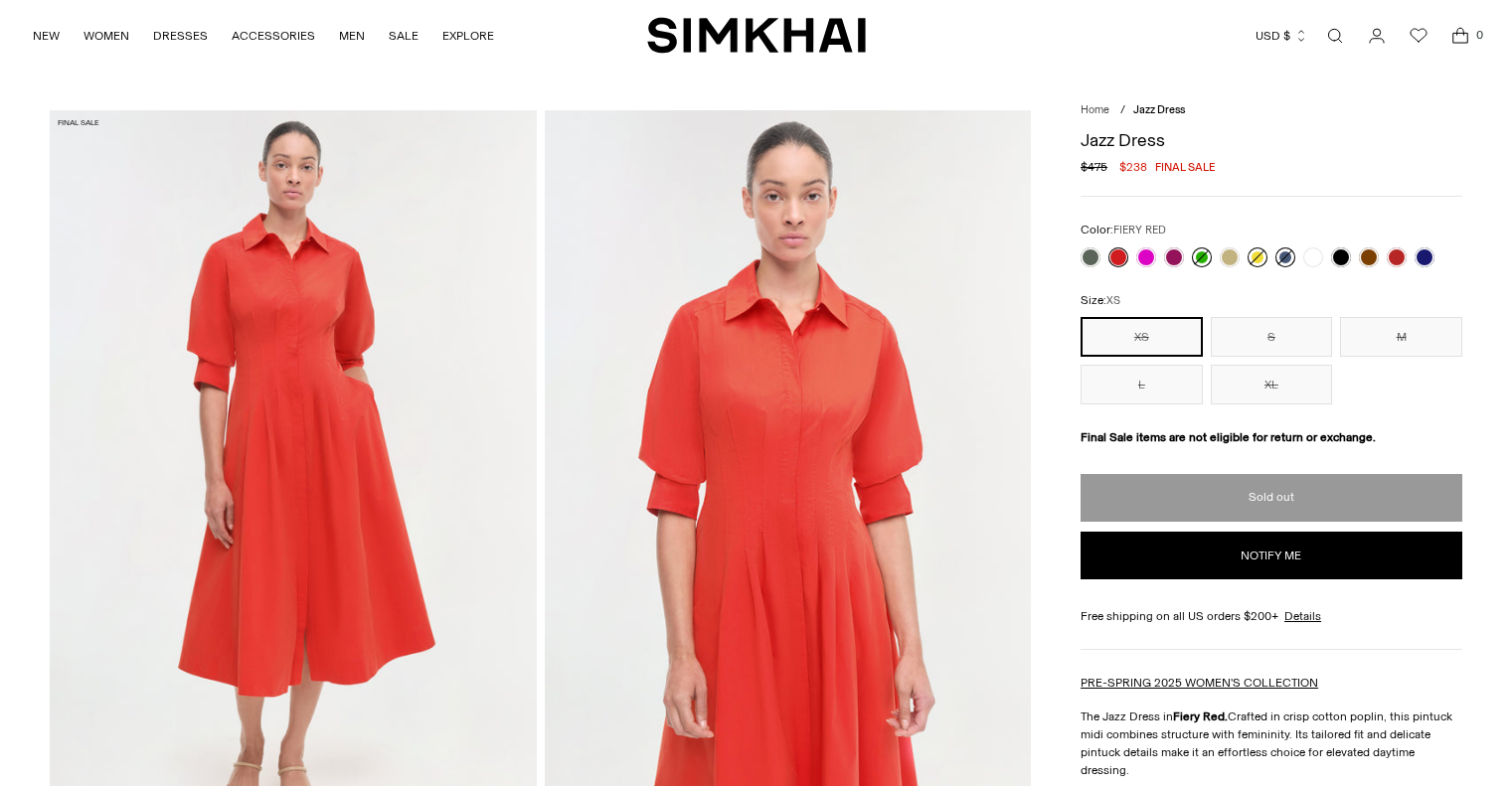 scroll, scrollTop: 0, scrollLeft: 0, axis: both 